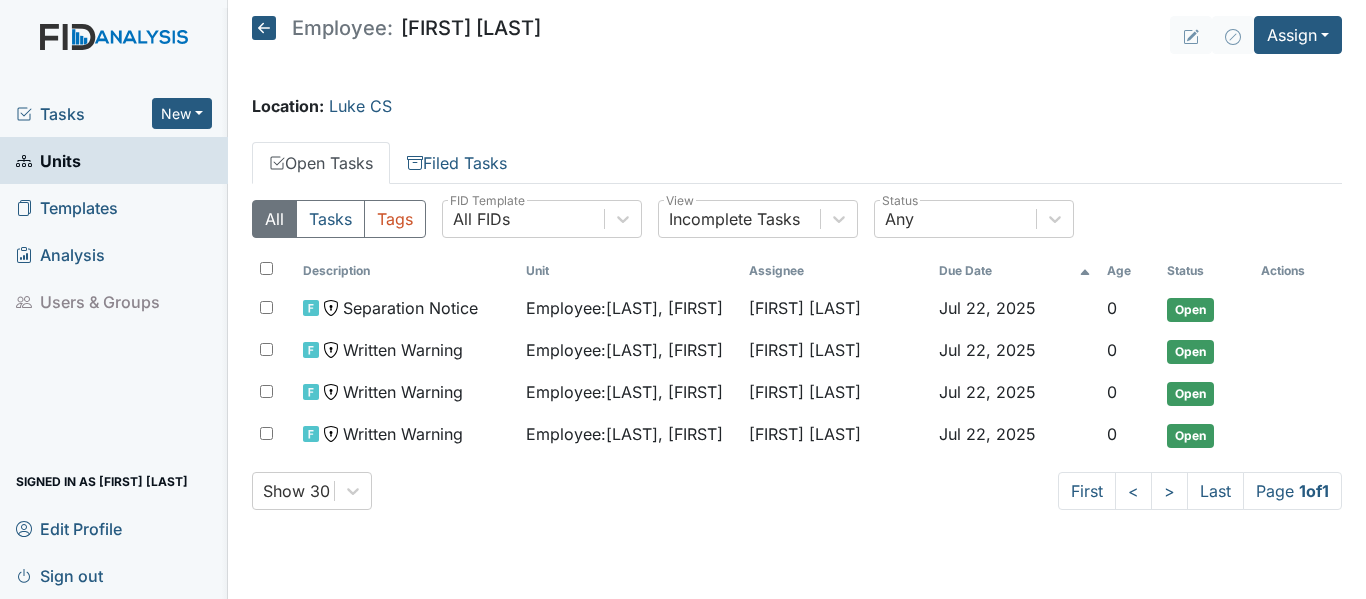scroll, scrollTop: 0, scrollLeft: 0, axis: both 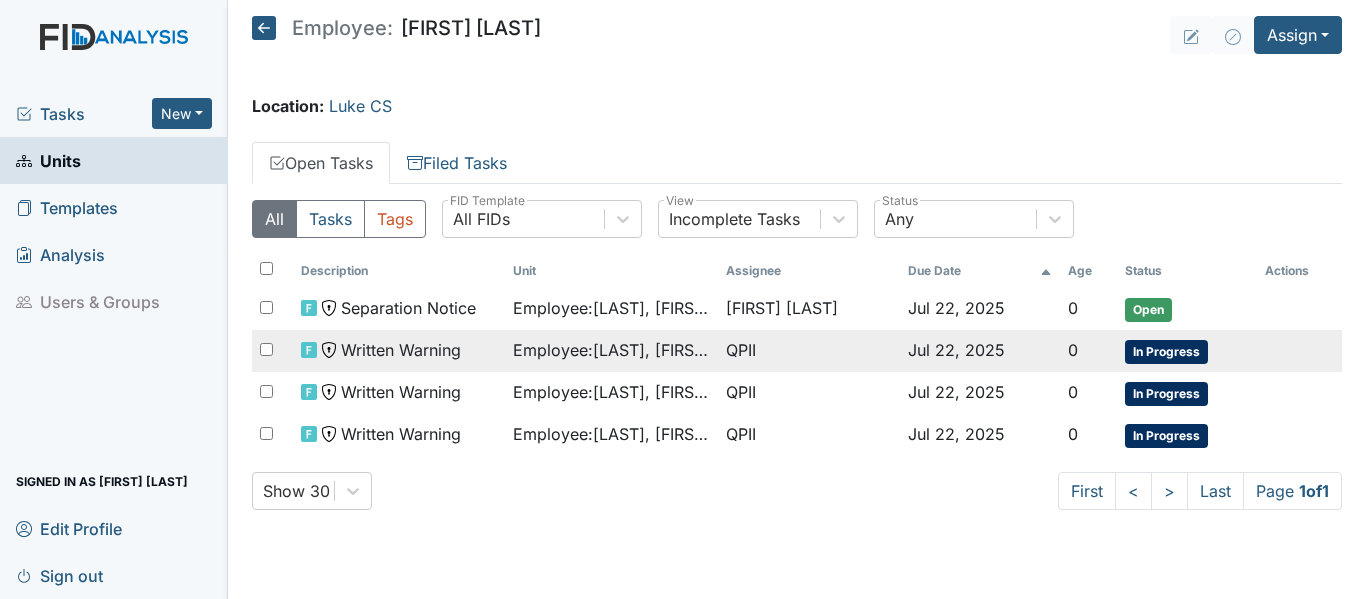 click on "Written Warning" at bounding box center (408, 308) 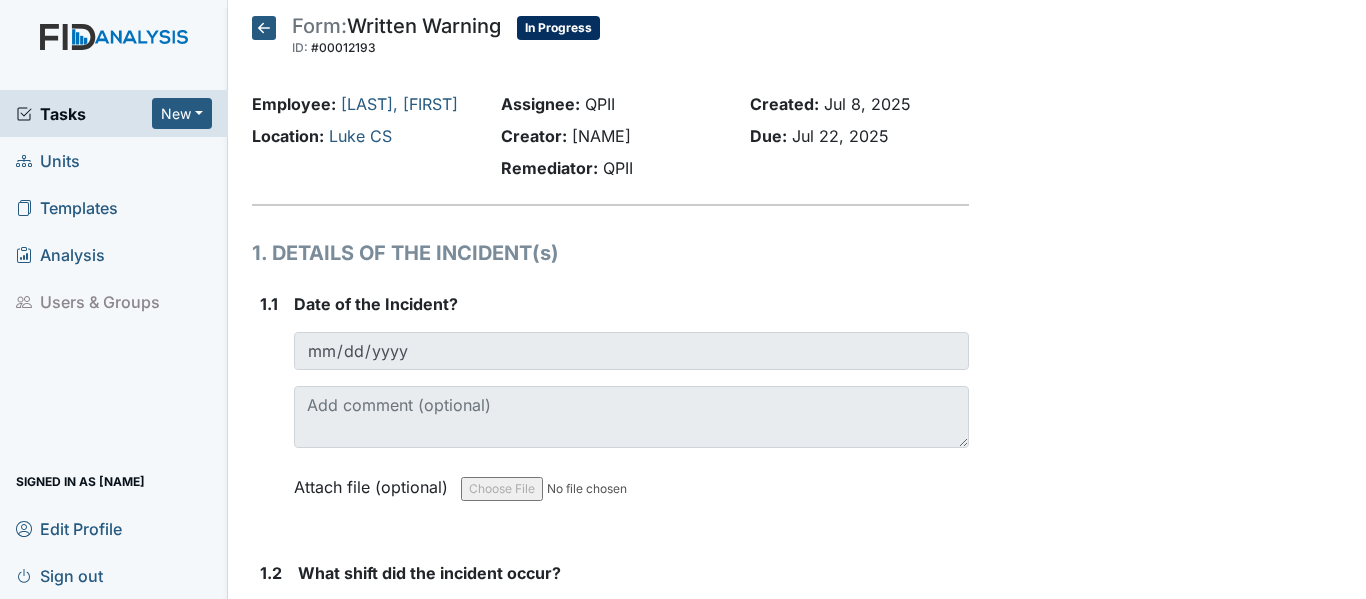scroll, scrollTop: 0, scrollLeft: 0, axis: both 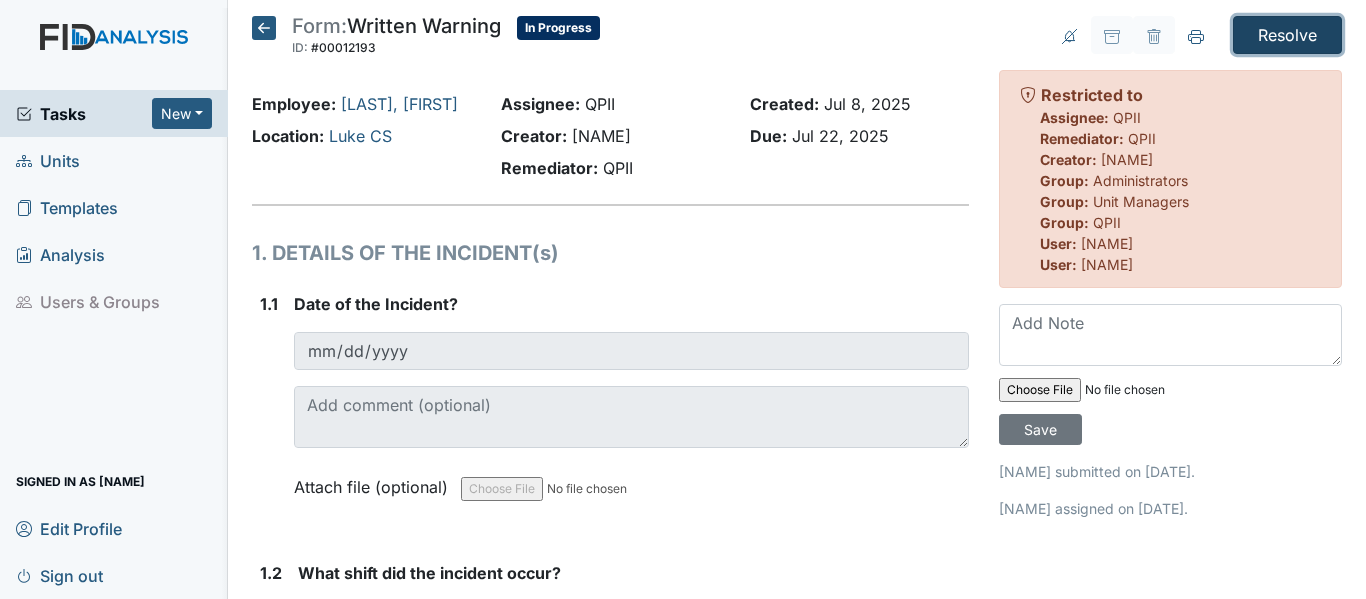 click on "Resolve" at bounding box center (1287, 35) 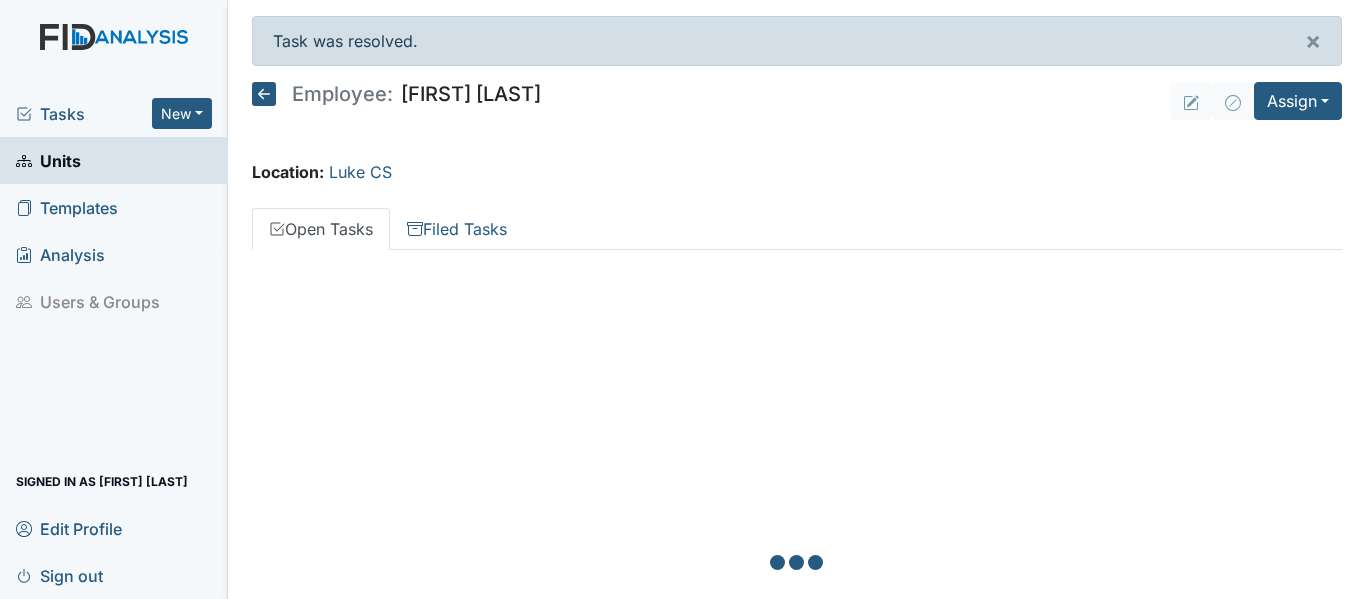 scroll, scrollTop: 0, scrollLeft: 0, axis: both 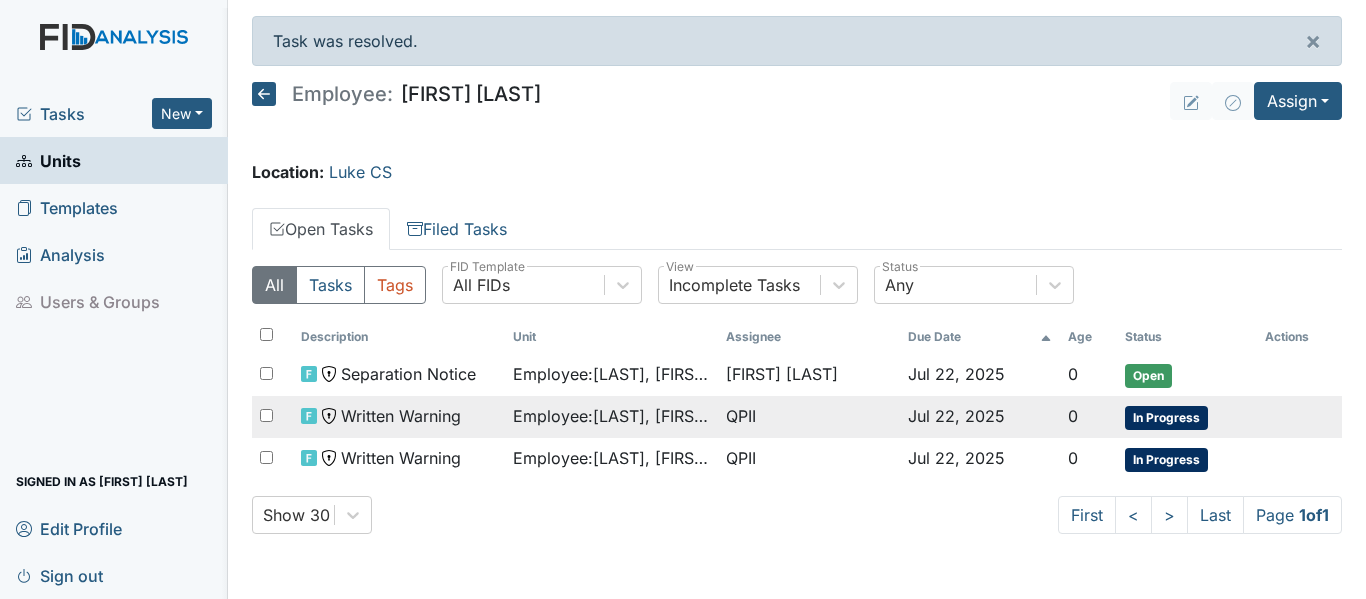 click on "Employee :  Wills, Mariateresa" at bounding box center (611, 374) 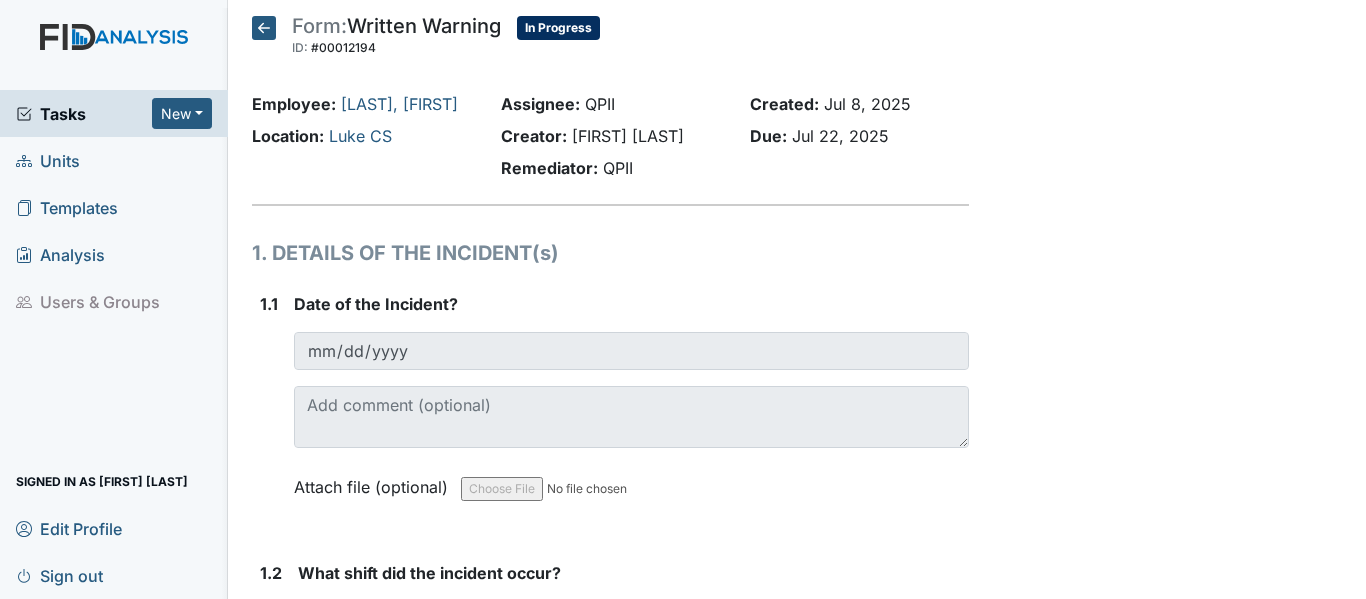 scroll, scrollTop: 0, scrollLeft: 0, axis: both 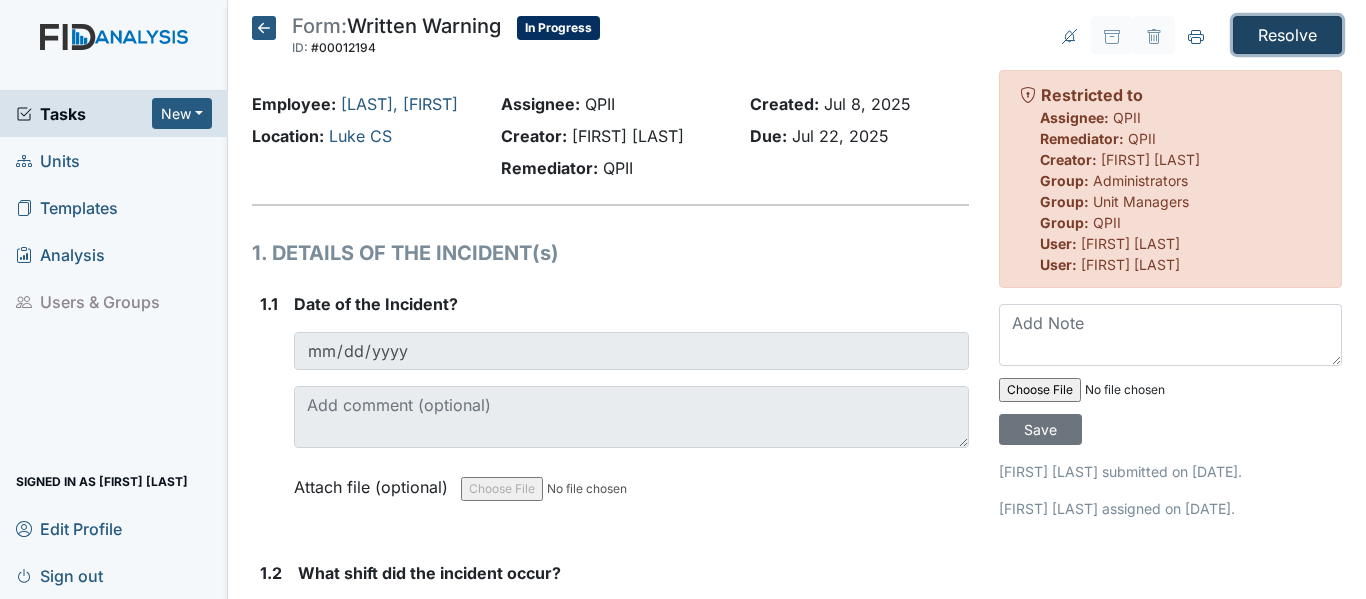 click on "Resolve" at bounding box center [1287, 35] 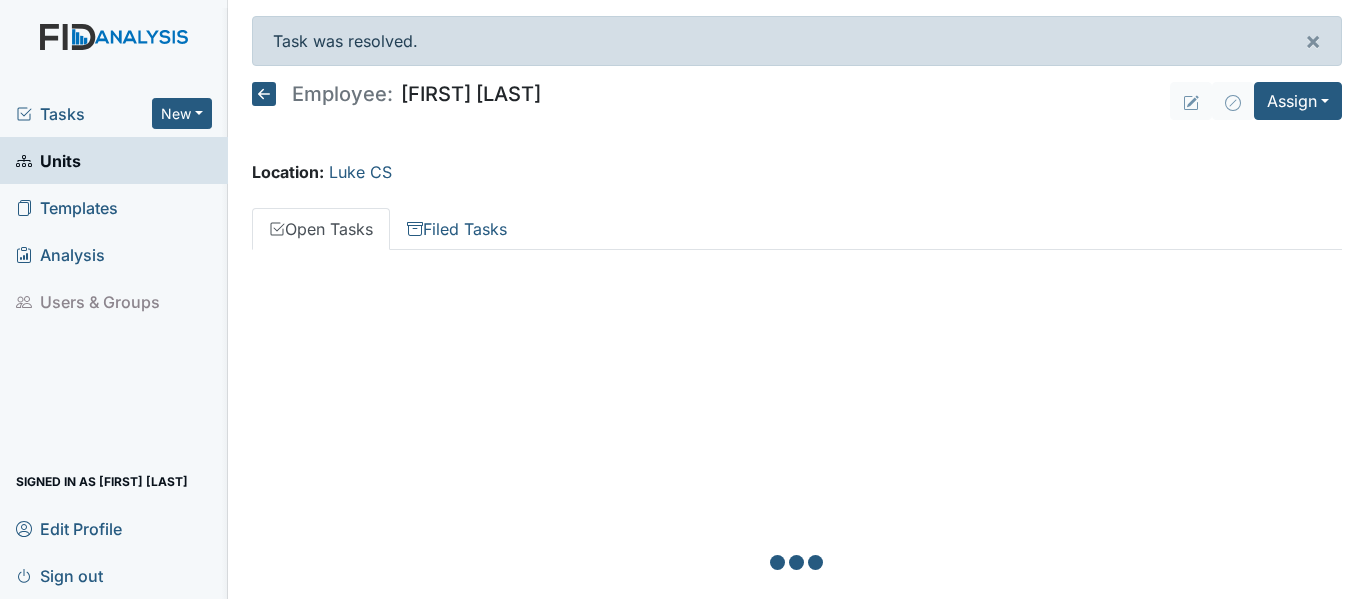 scroll, scrollTop: 0, scrollLeft: 0, axis: both 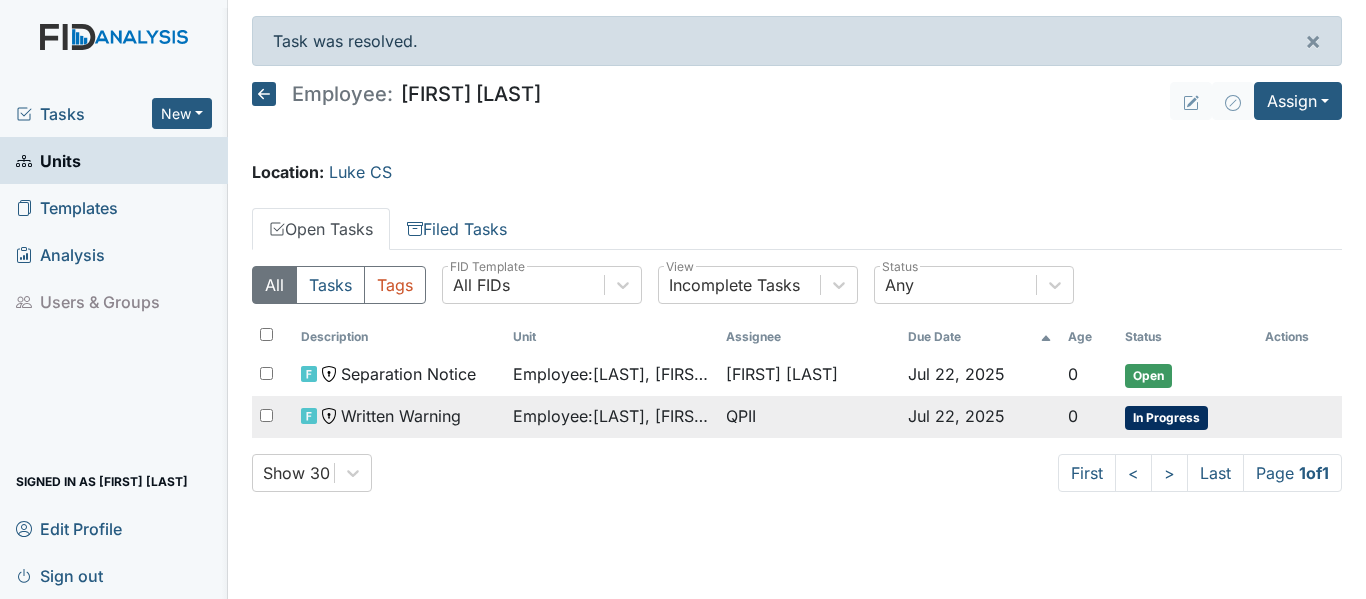 click on "Employee :  Wills, Mariateresa" at bounding box center [611, 374] 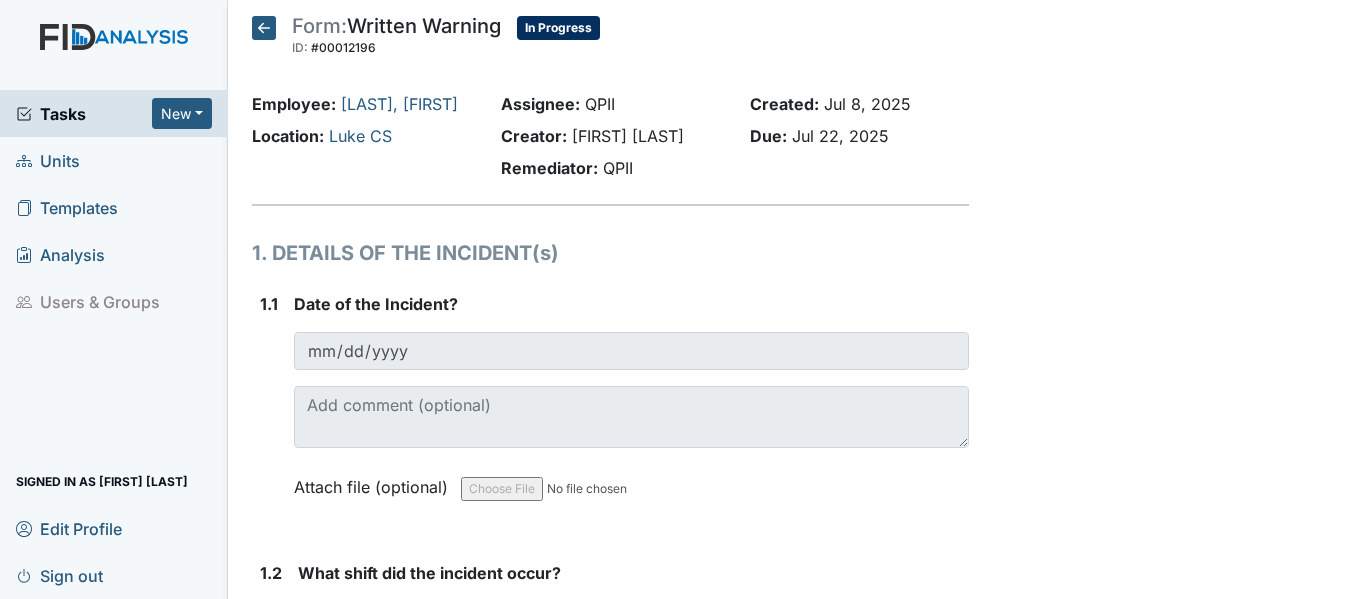 scroll, scrollTop: 0, scrollLeft: 0, axis: both 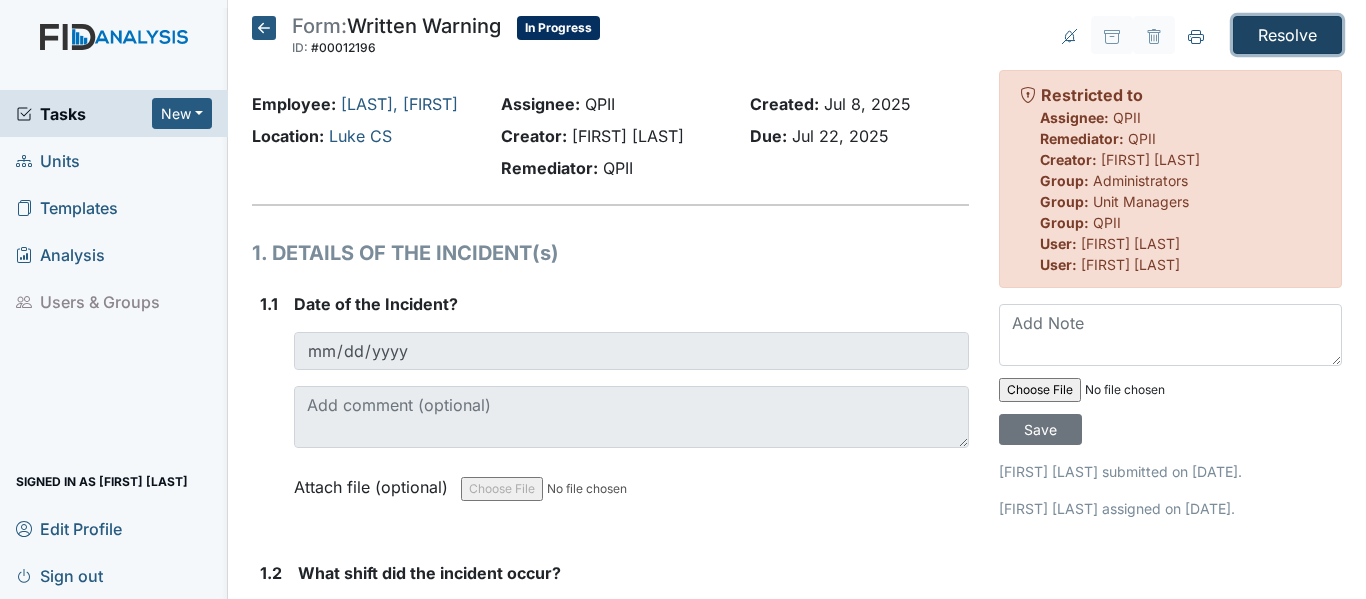 click on "Resolve" at bounding box center [1287, 35] 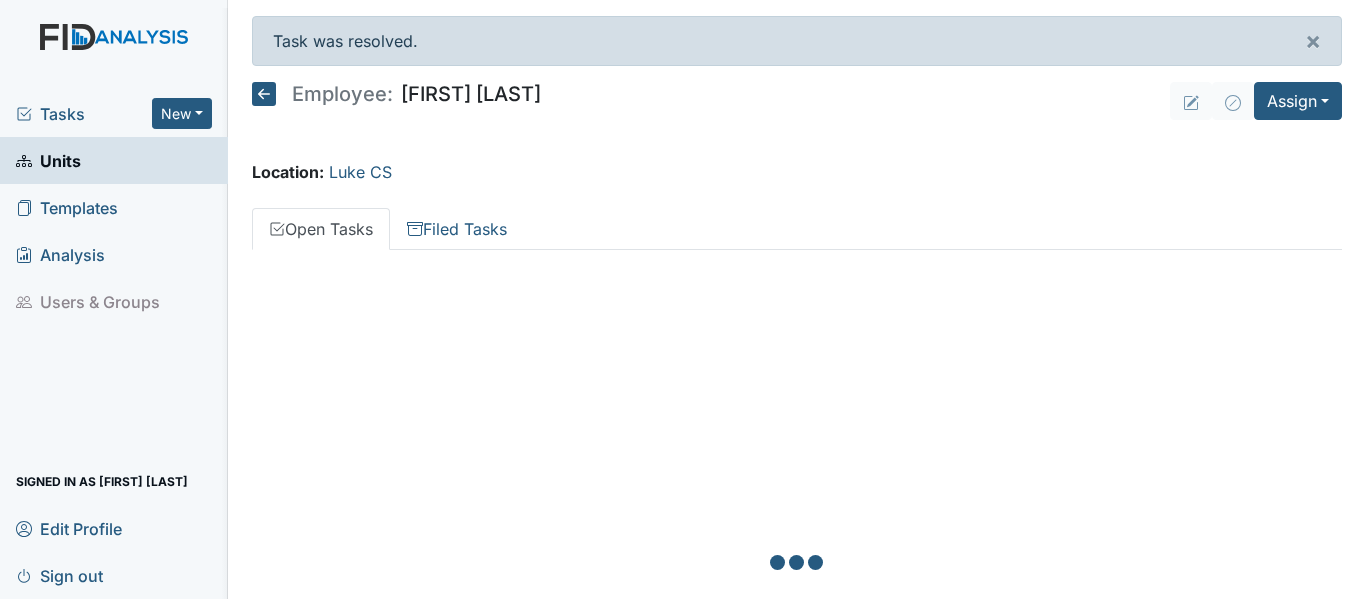 scroll, scrollTop: 0, scrollLeft: 0, axis: both 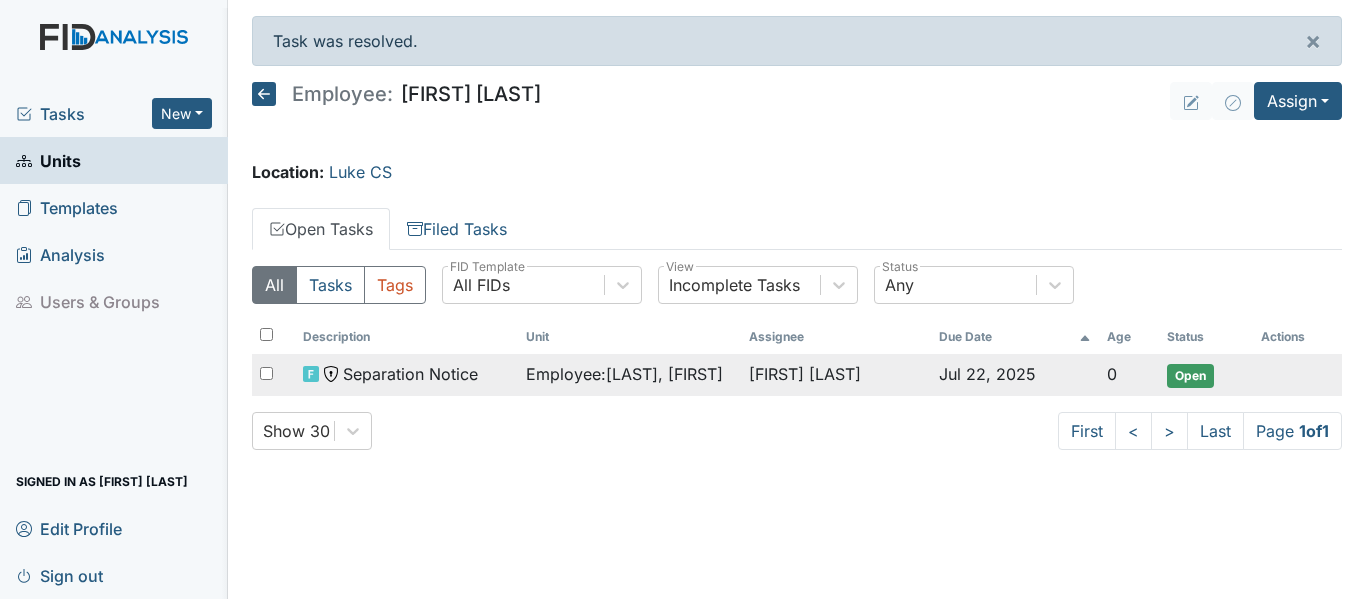 click on "Separation Notice" at bounding box center (410, 374) 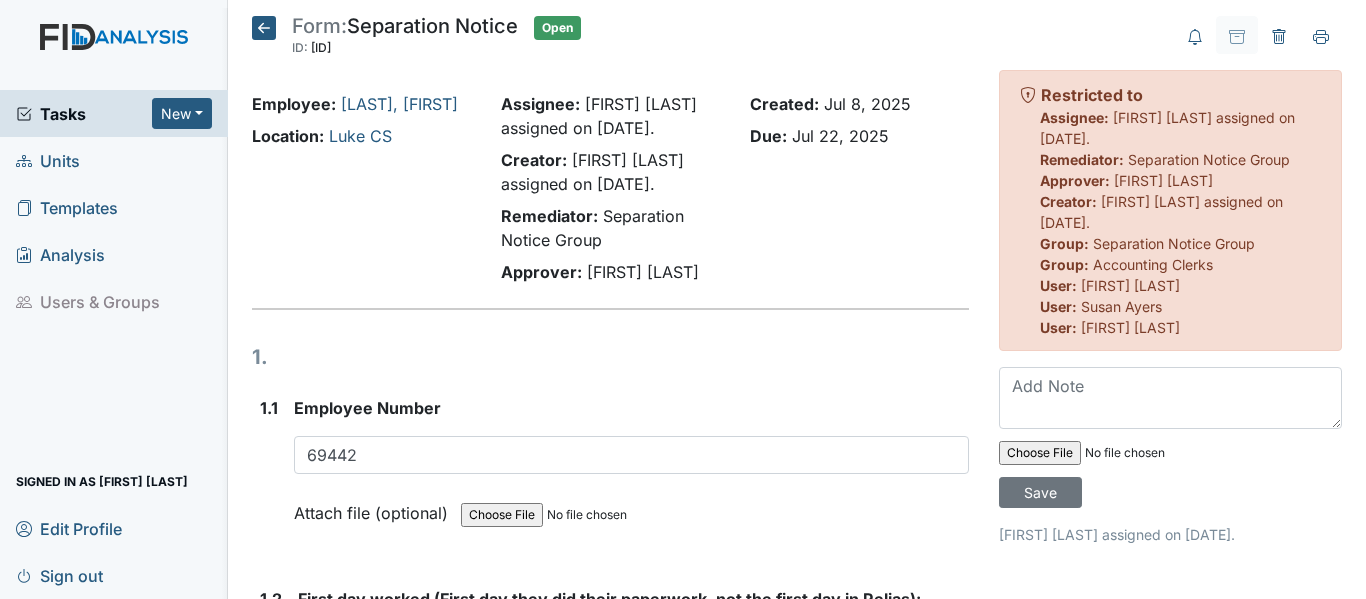 scroll, scrollTop: 0, scrollLeft: 0, axis: both 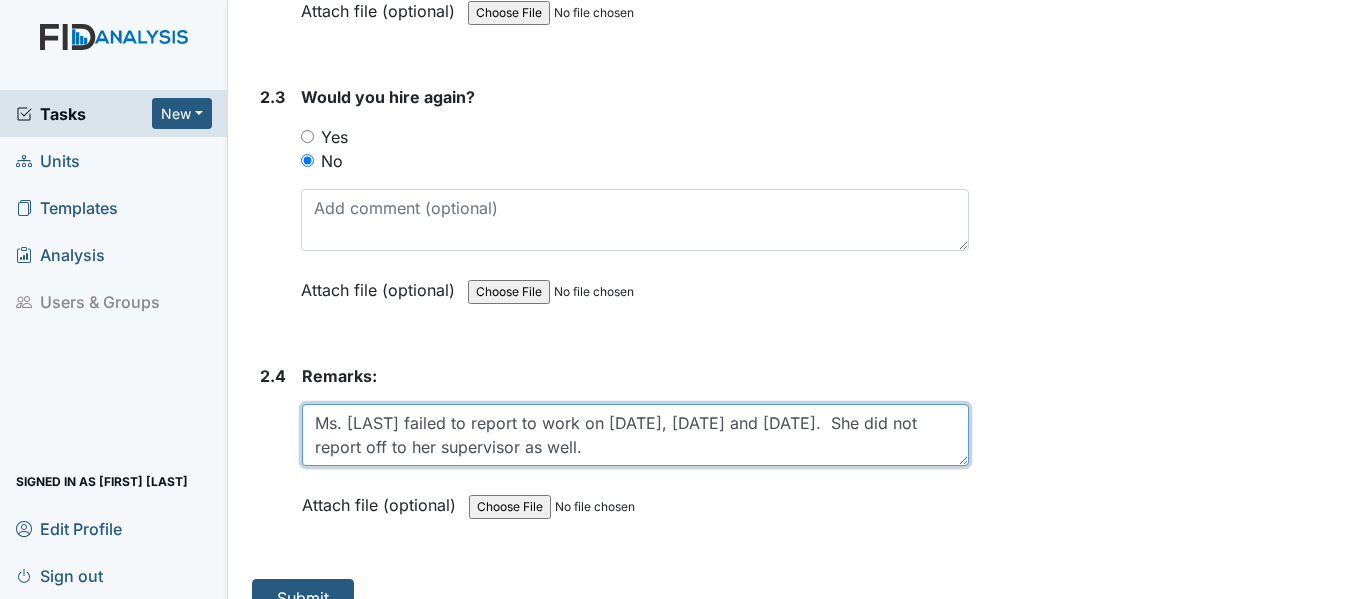 click on "Ms. [LAST] failed to report to work on [DATE], [DATE] and [DATE].  She did not report off to her supervisor as well." at bounding box center (635, 435) 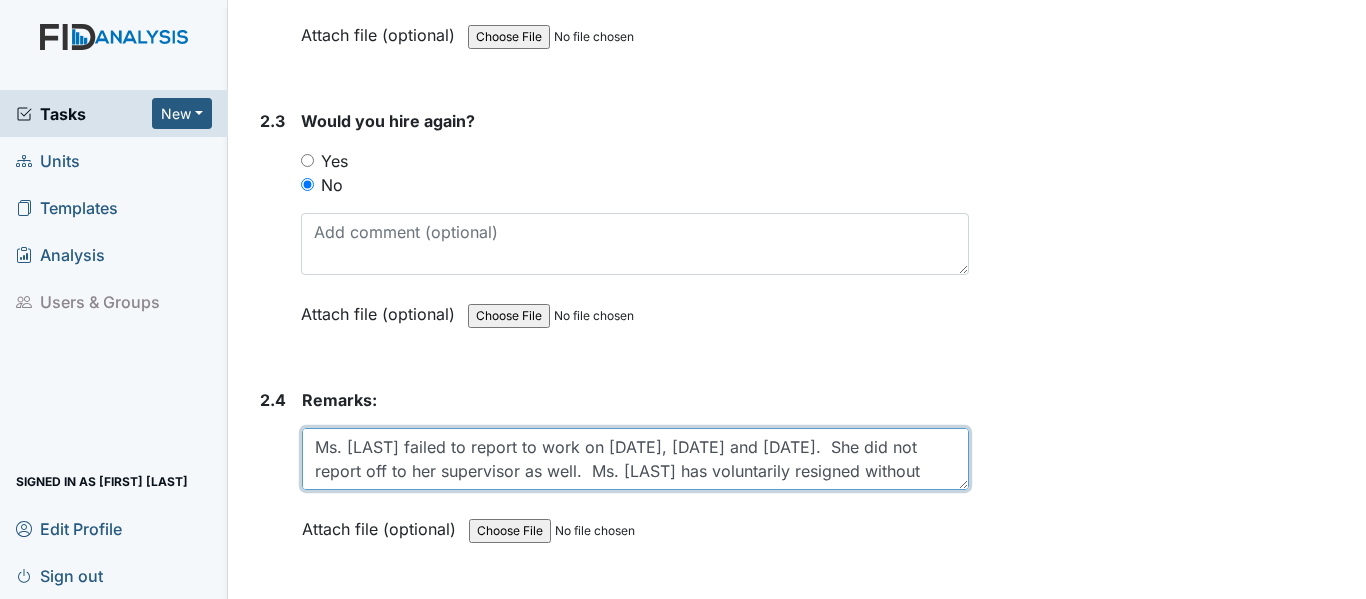 scroll, scrollTop: 1810, scrollLeft: 0, axis: vertical 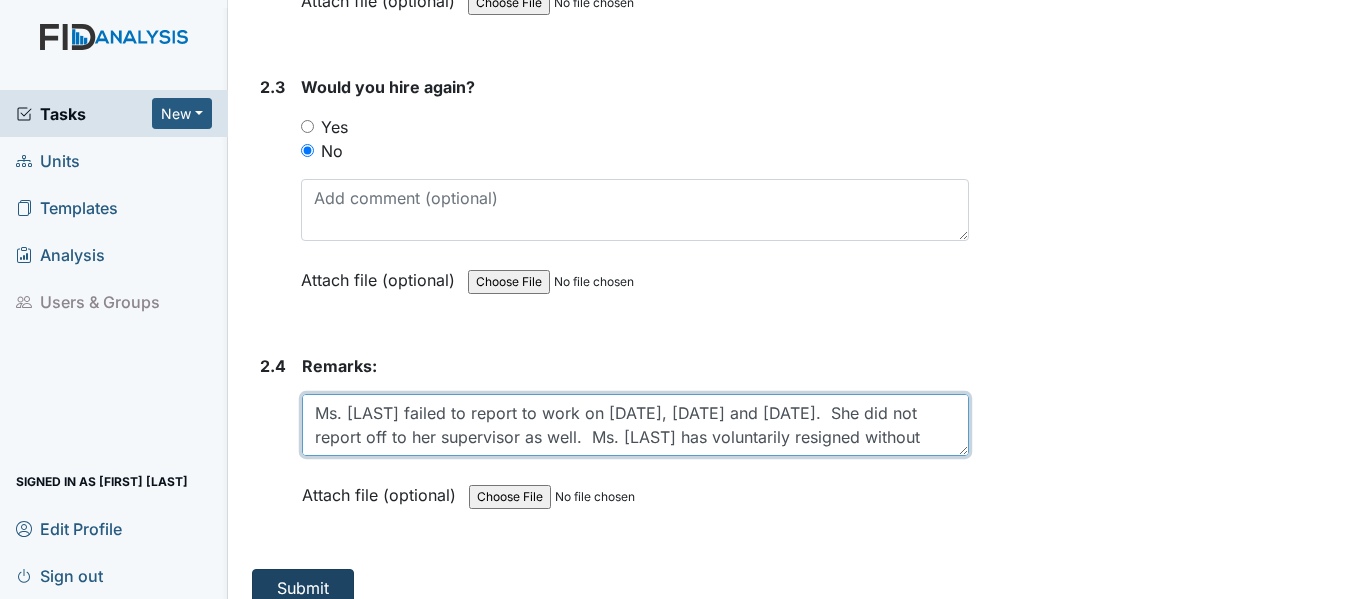 type on "Ms. [LAST] failed to report to work on [DATE], [DATE] and [DATE].  She did not report off to her supervisor as well.  Ms. [LAST] has voluntarily resigned without notice." 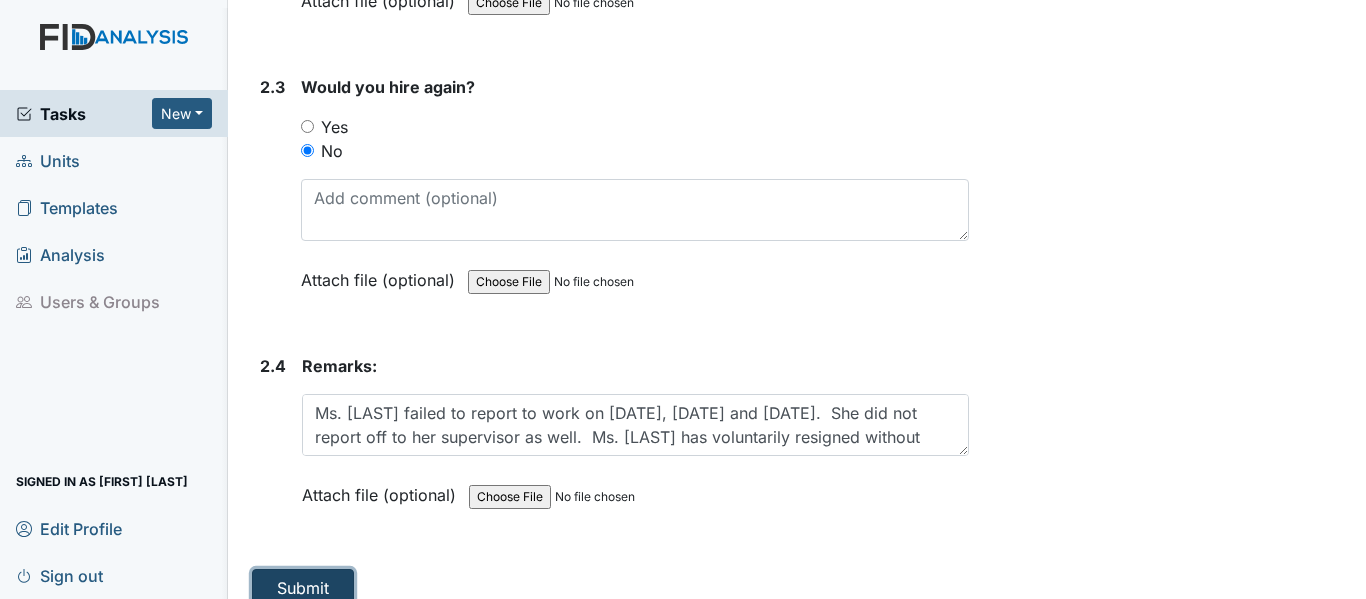 click on "Submit" at bounding box center (303, 588) 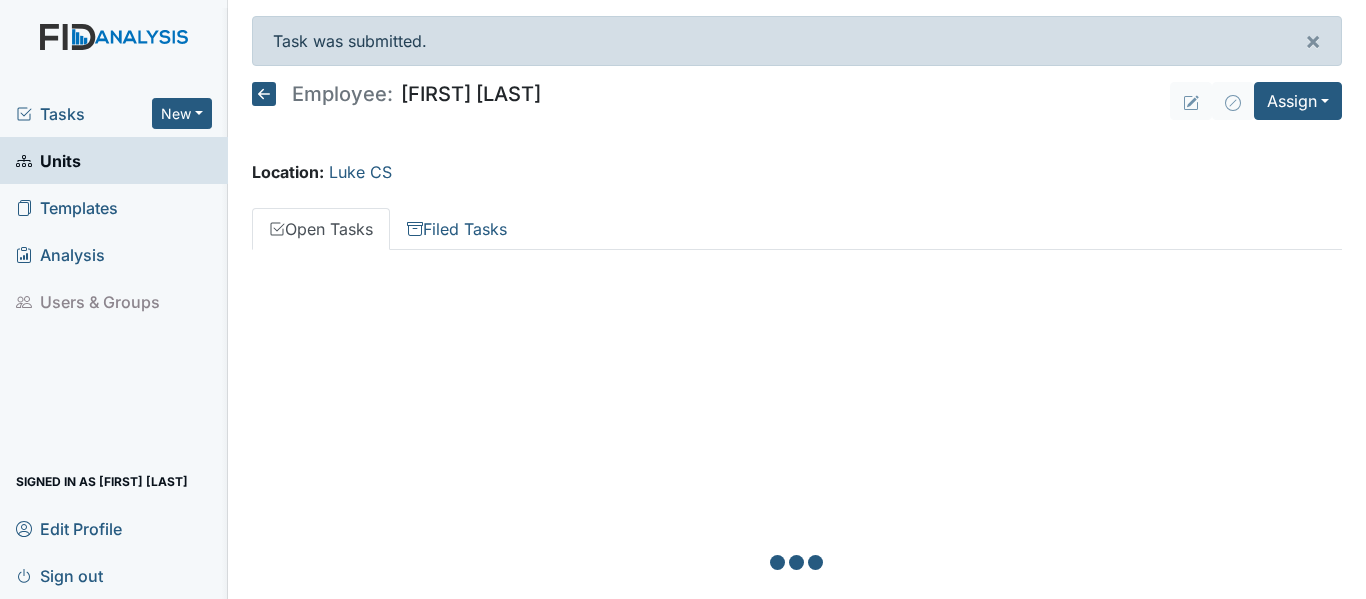scroll, scrollTop: 0, scrollLeft: 0, axis: both 